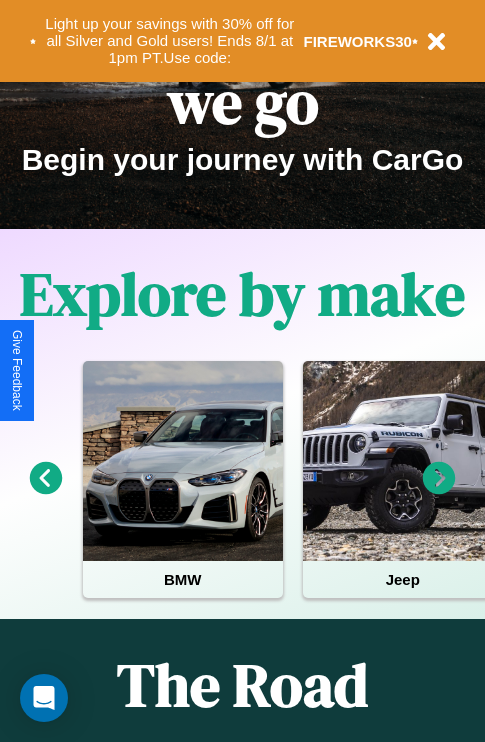scroll, scrollTop: 308, scrollLeft: 0, axis: vertical 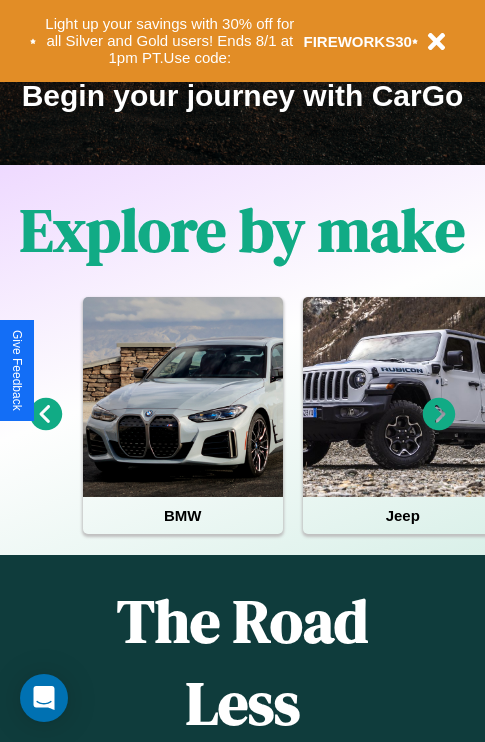 click 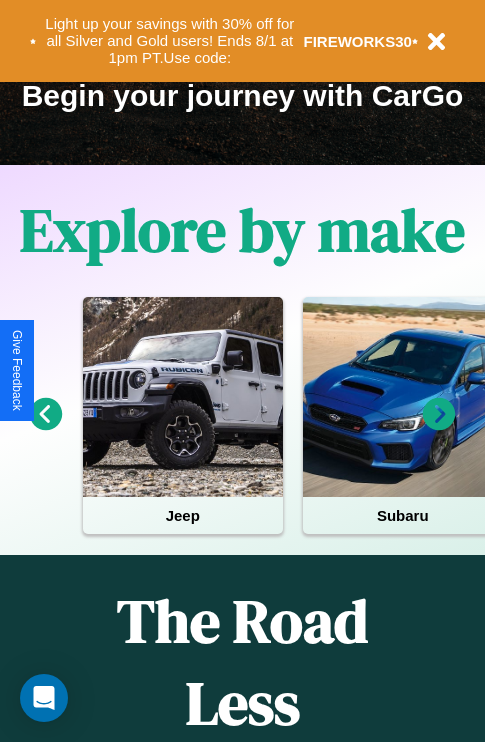 click 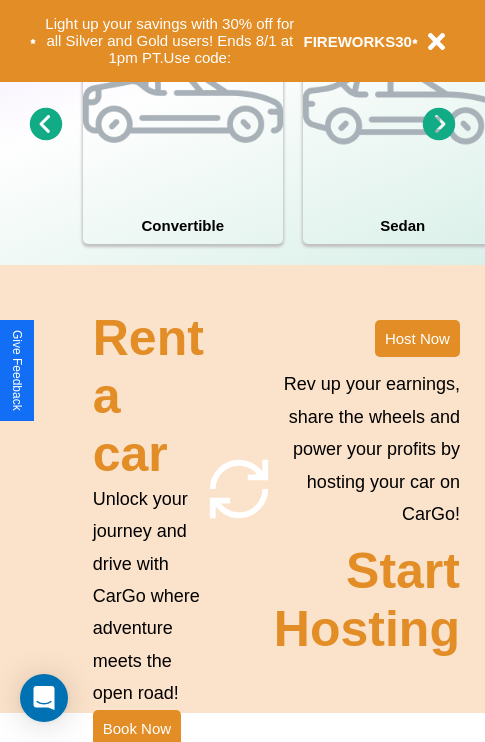 scroll, scrollTop: 1558, scrollLeft: 0, axis: vertical 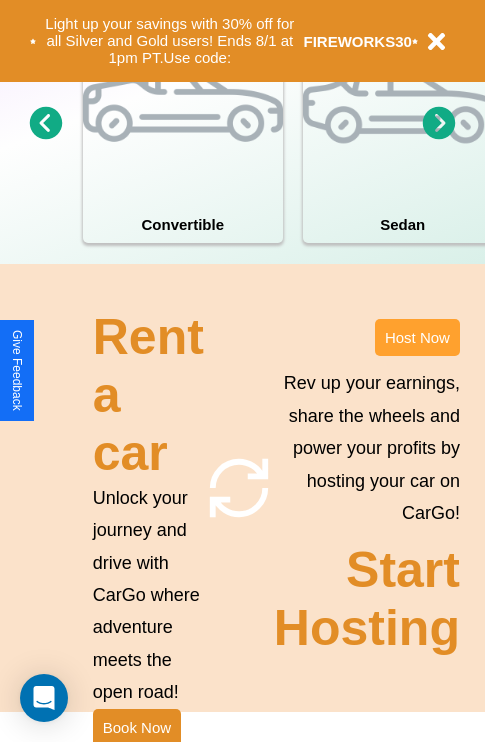 click on "Host Now" at bounding box center (417, 337) 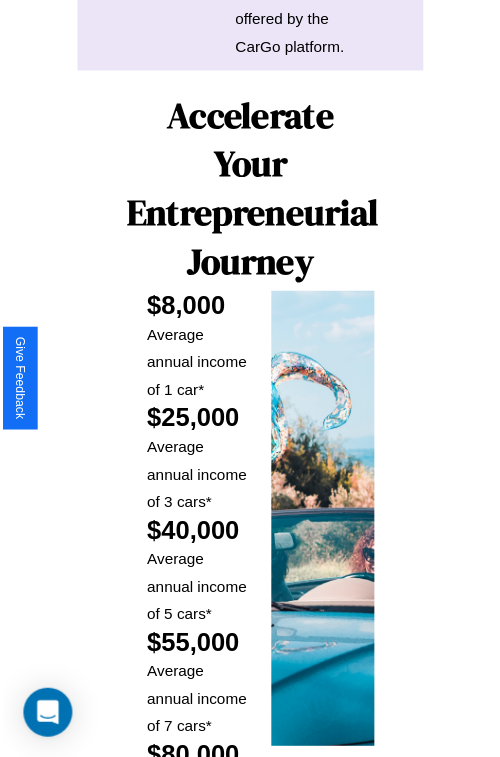 scroll, scrollTop: 1417, scrollLeft: 0, axis: vertical 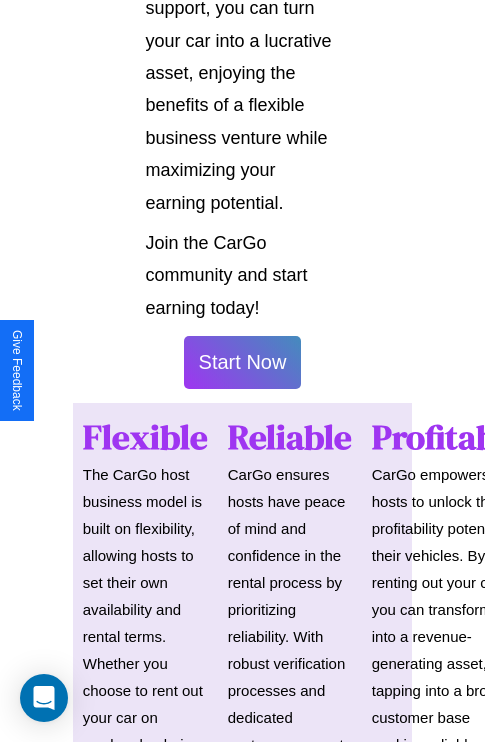 click on "Start Now" at bounding box center [243, 362] 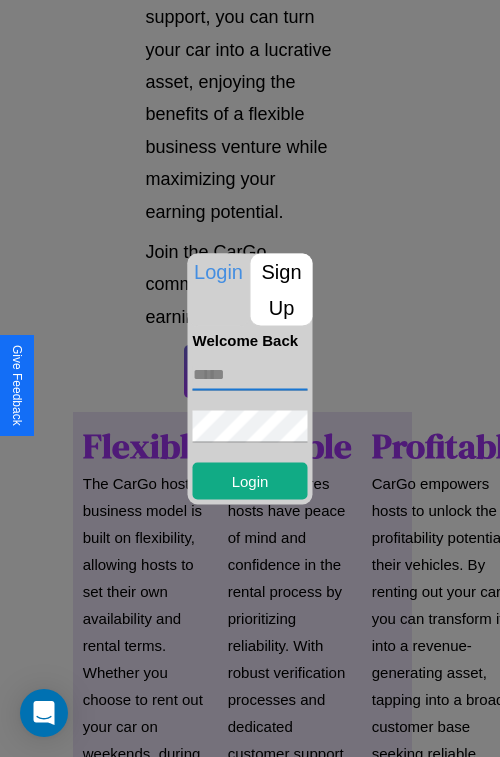 click at bounding box center (250, 374) 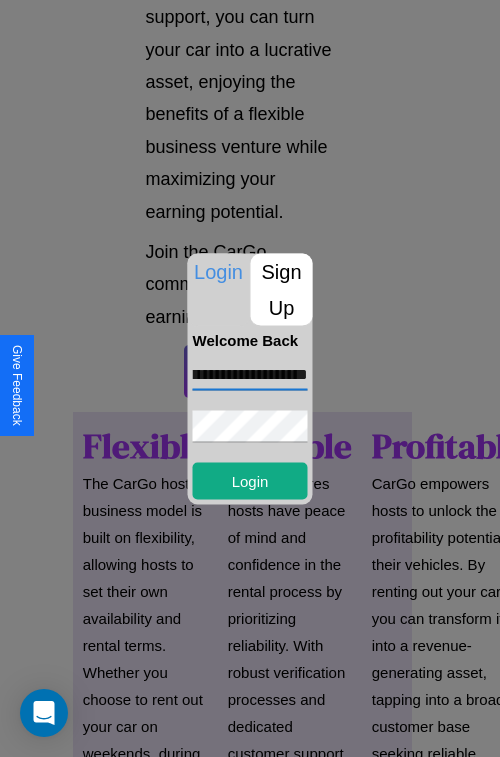 scroll, scrollTop: 0, scrollLeft: 60, axis: horizontal 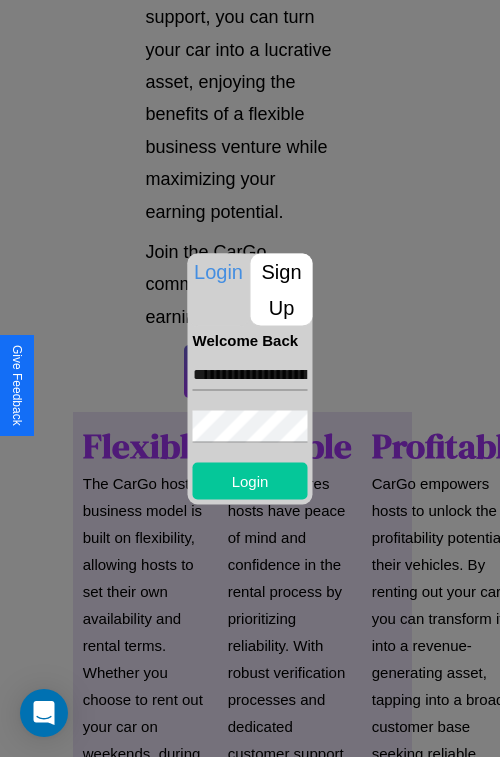 click on "Login" at bounding box center [250, 480] 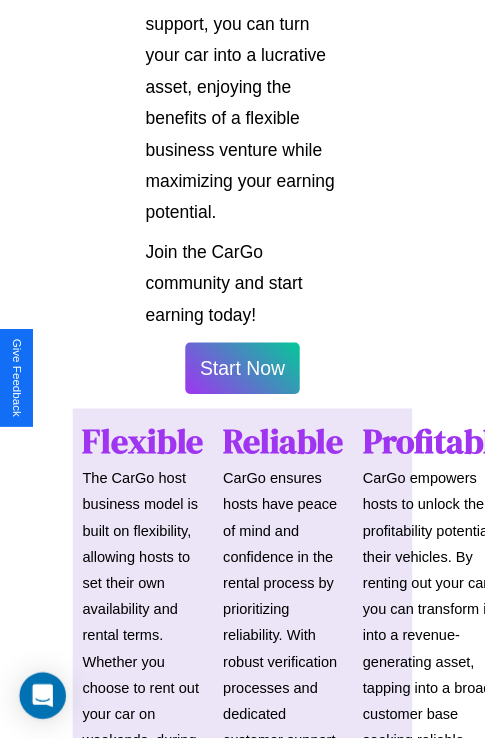 scroll, scrollTop: 1419, scrollLeft: 0, axis: vertical 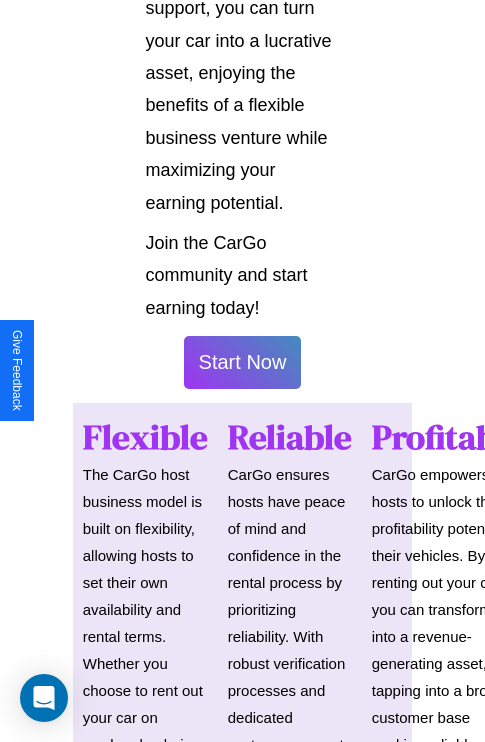 click on "Start Now" at bounding box center [243, 362] 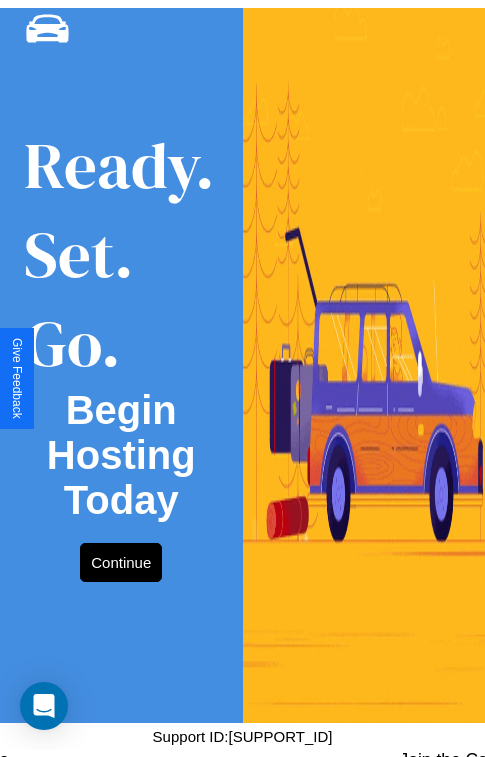 scroll, scrollTop: 0, scrollLeft: 0, axis: both 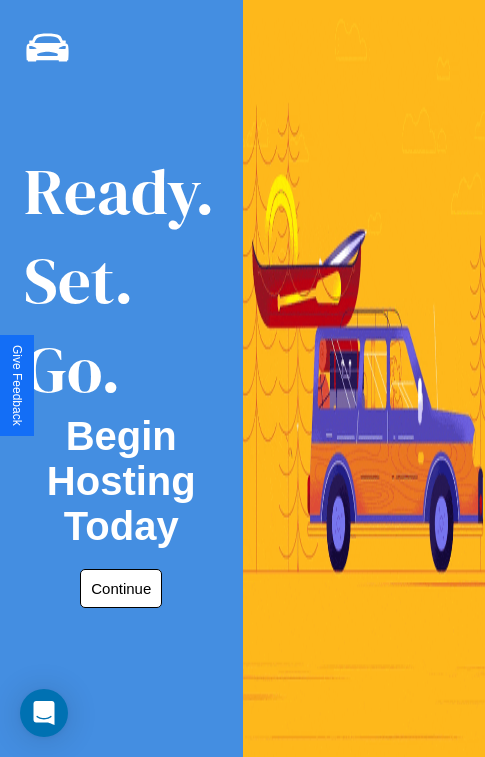 click on "Continue" at bounding box center (121, 588) 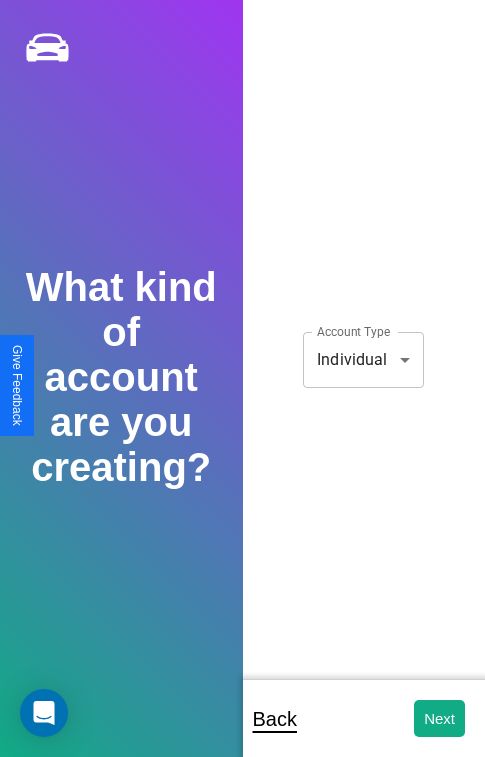 click on "**********" at bounding box center (242, 392) 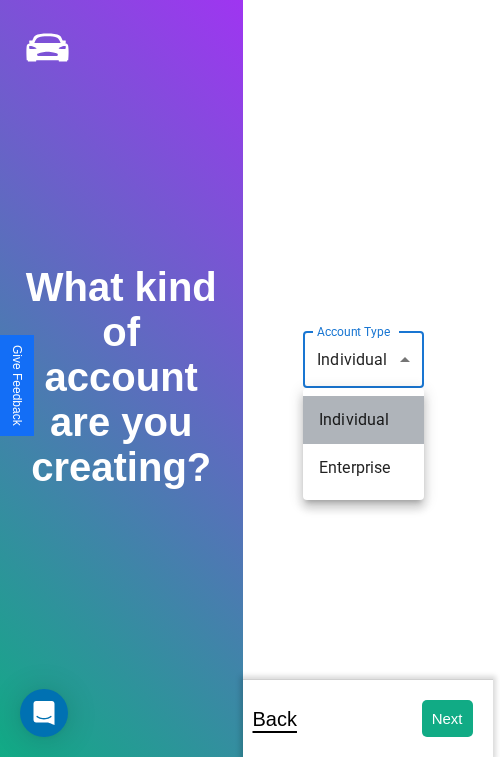click on "Individual" at bounding box center (363, 420) 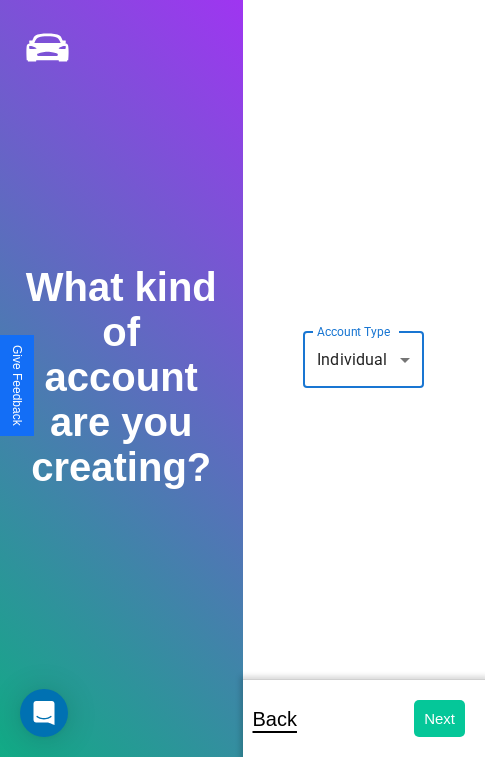 click on "Next" at bounding box center [439, 718] 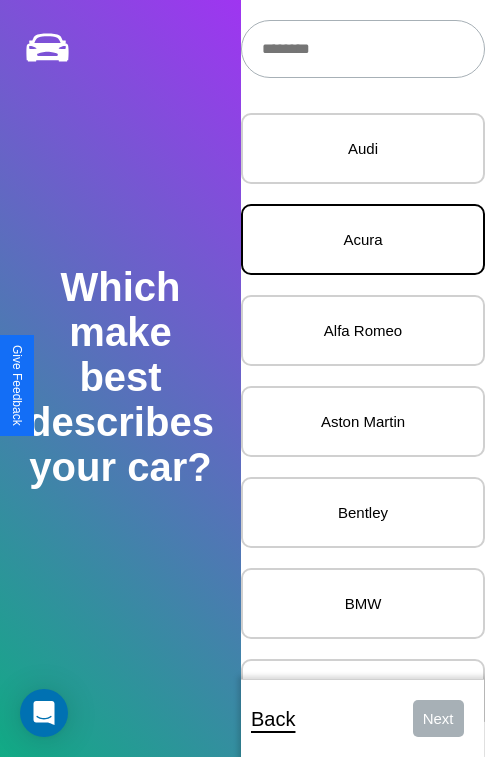 click on "Acura" at bounding box center (363, 239) 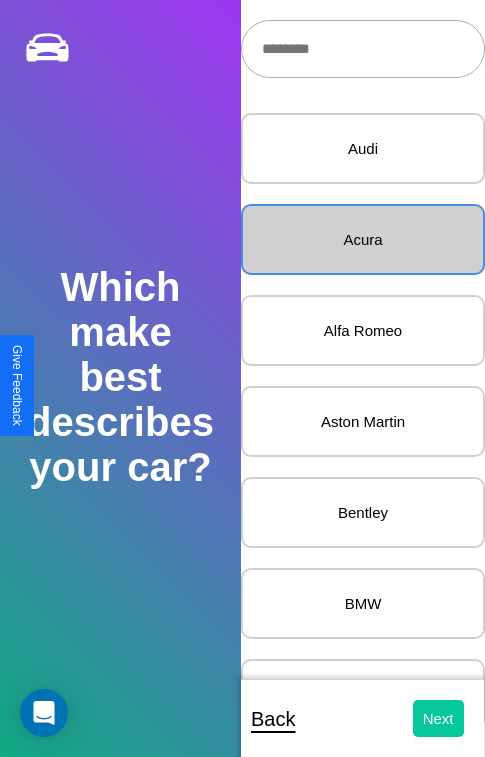 click on "Next" at bounding box center [438, 718] 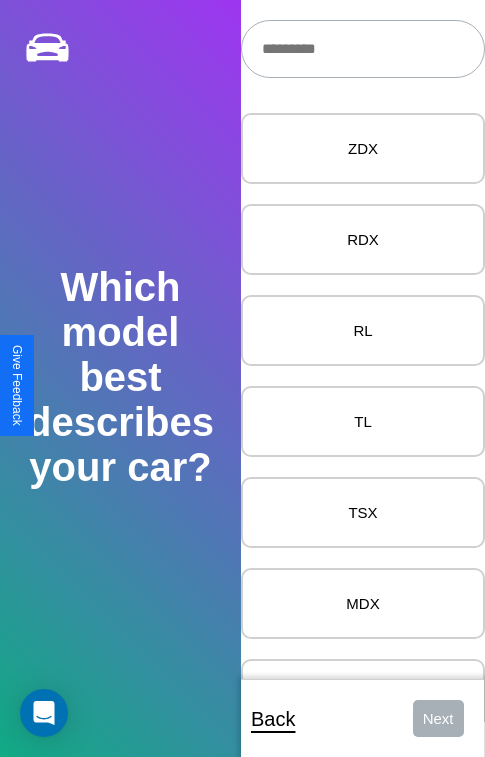scroll, scrollTop: 27, scrollLeft: 0, axis: vertical 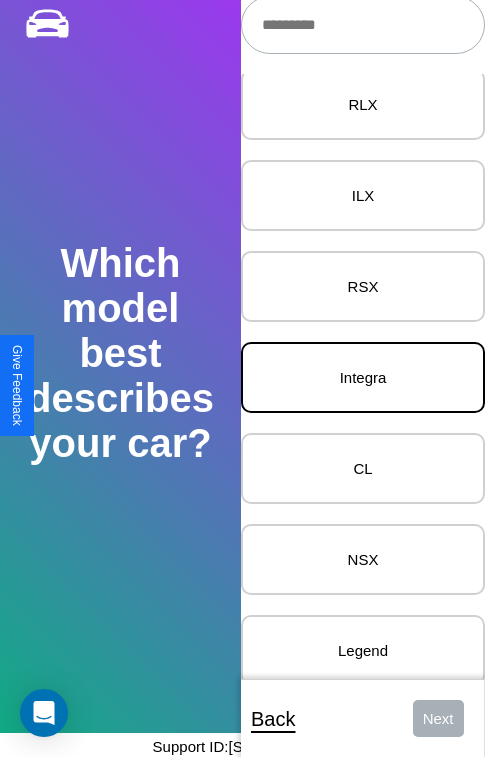 click on "Integra" at bounding box center (363, 377) 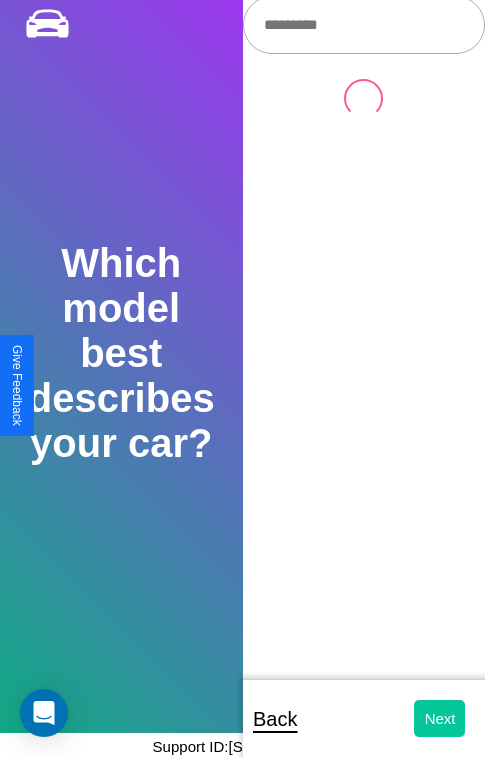 scroll, scrollTop: 0, scrollLeft: 0, axis: both 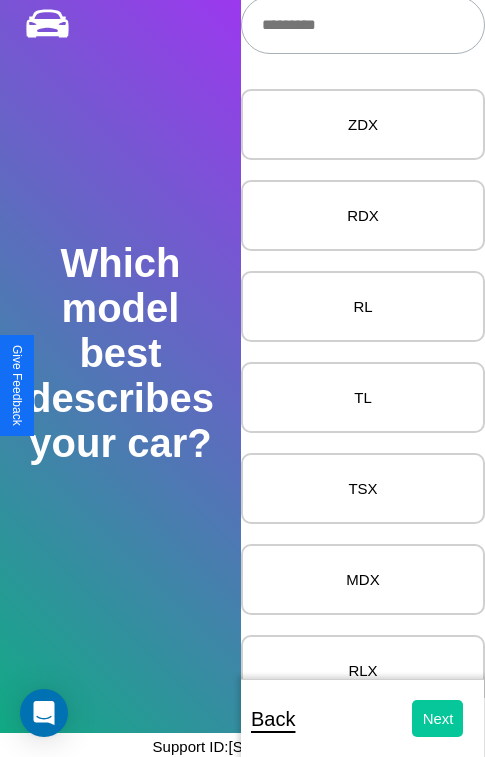 click on "Next" at bounding box center [438, 718] 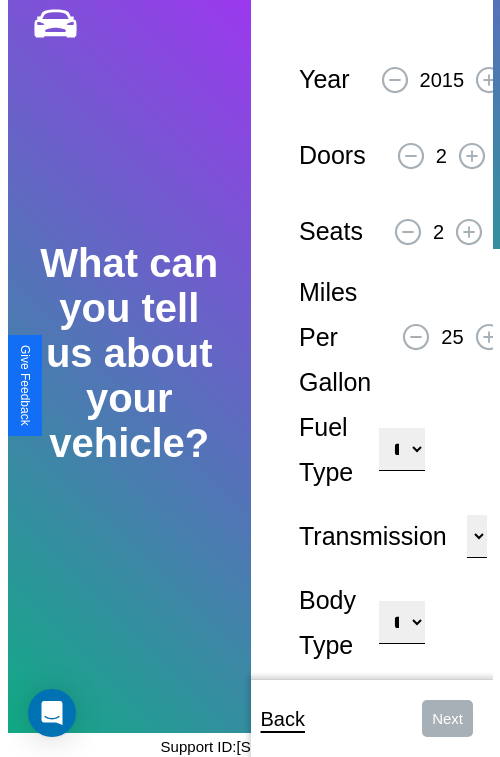 scroll, scrollTop: 0, scrollLeft: 0, axis: both 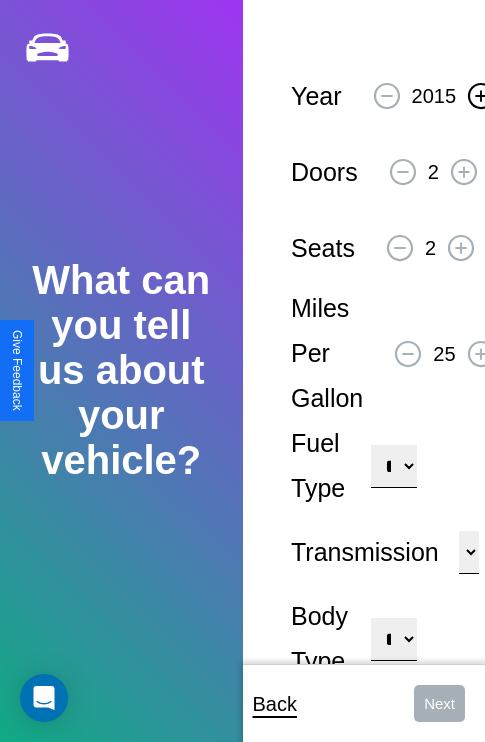 click 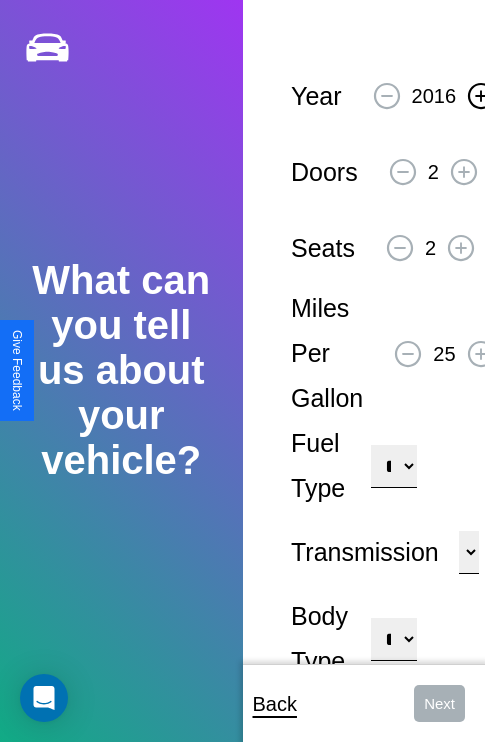 click 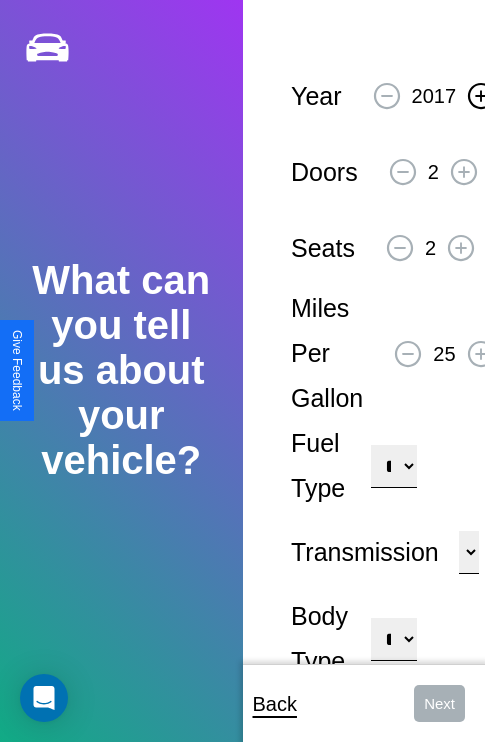 click 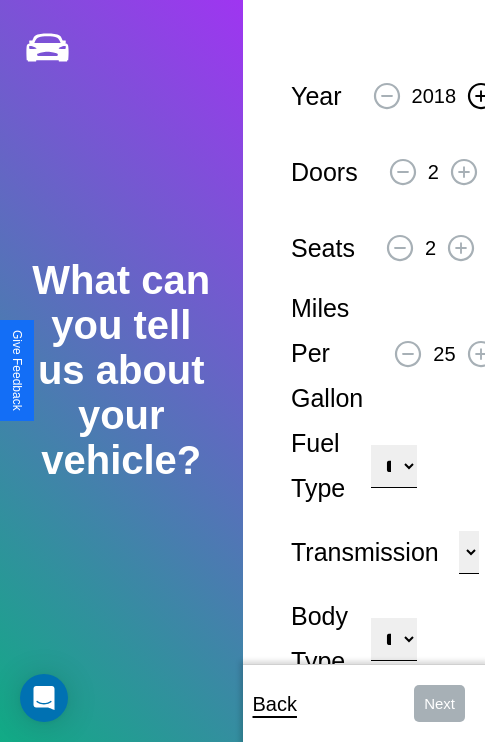 click 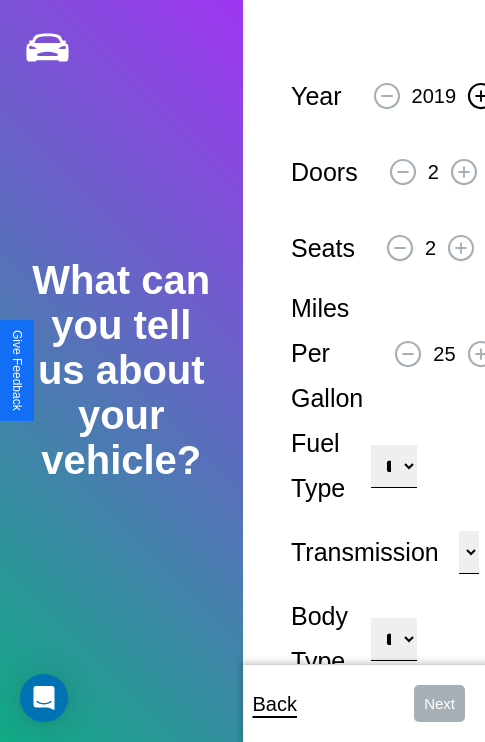 click 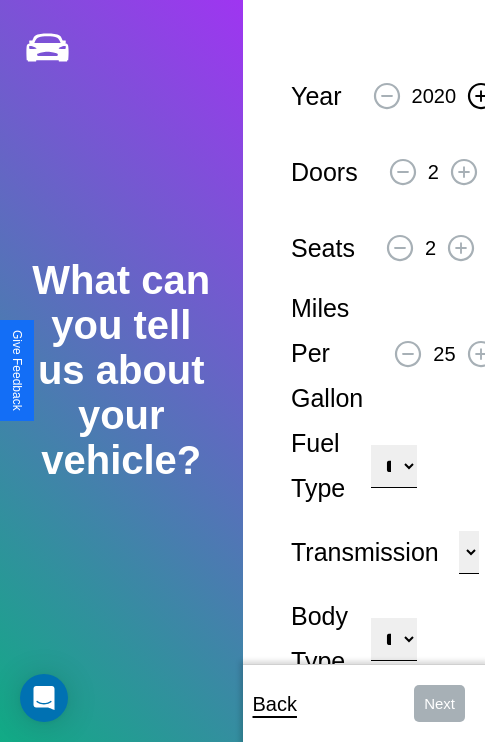 click 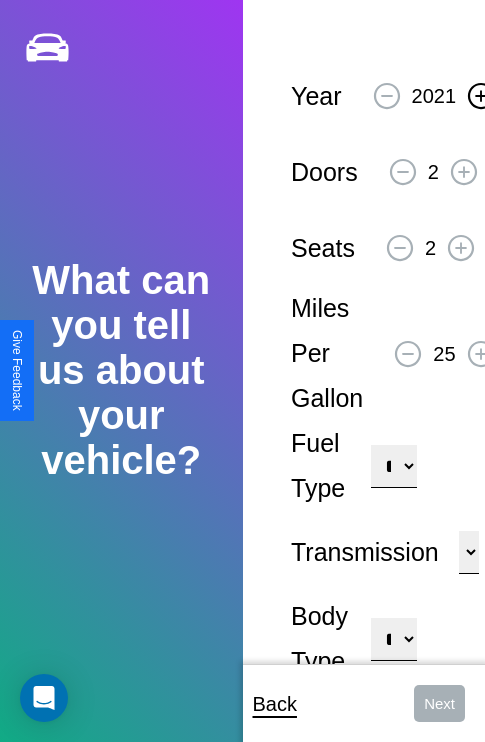 click 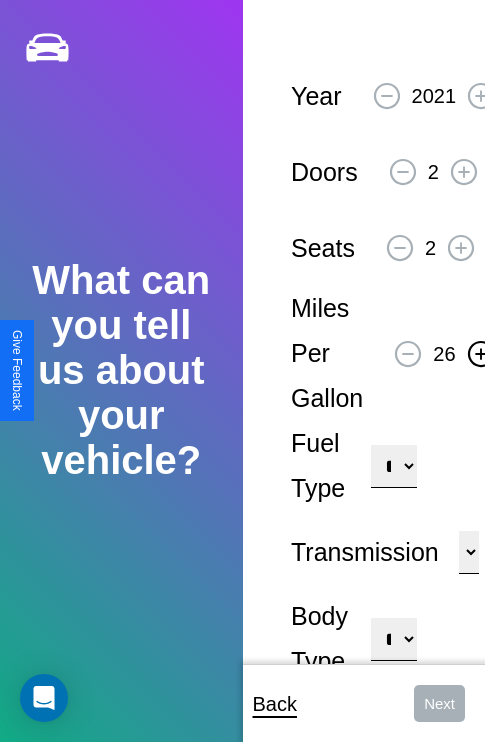 click 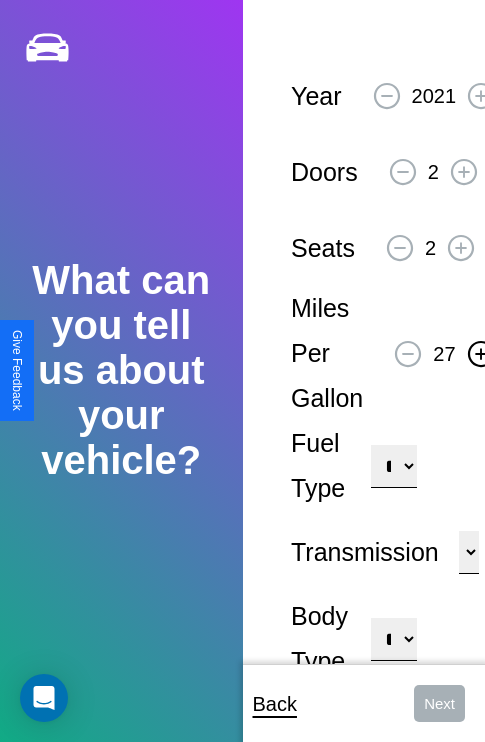 click 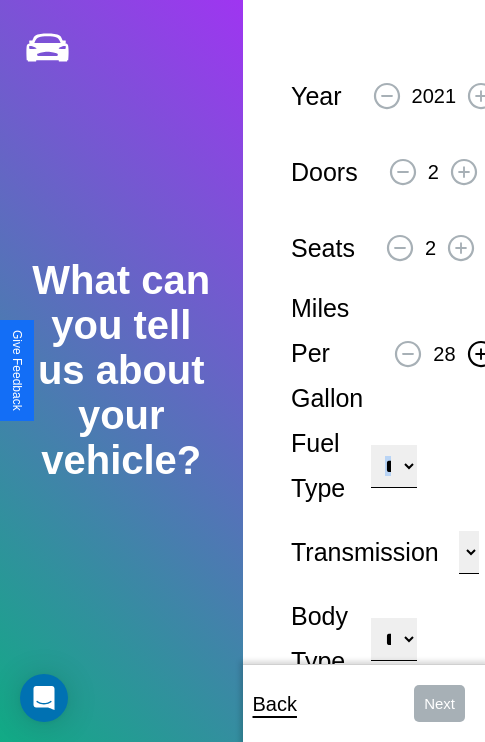 click on "**********" at bounding box center (393, 466) 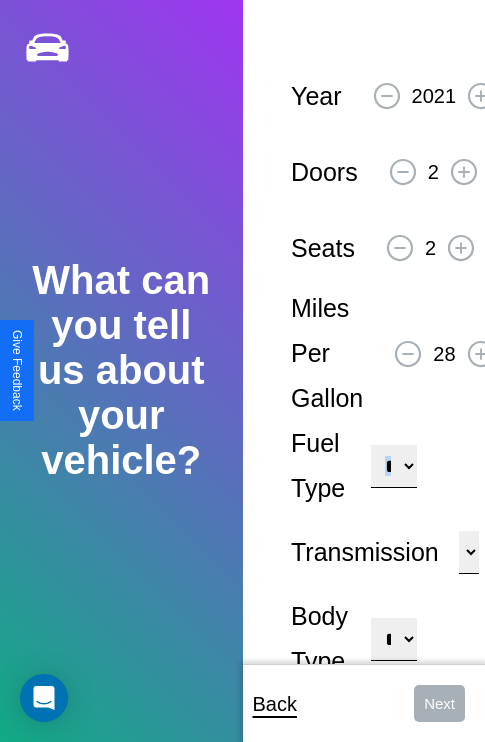 select on "***" 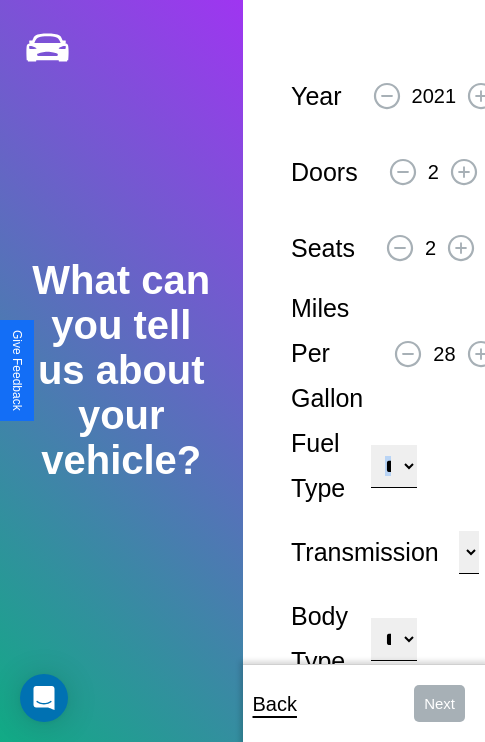 click on "****** ********* ******" at bounding box center [469, 552] 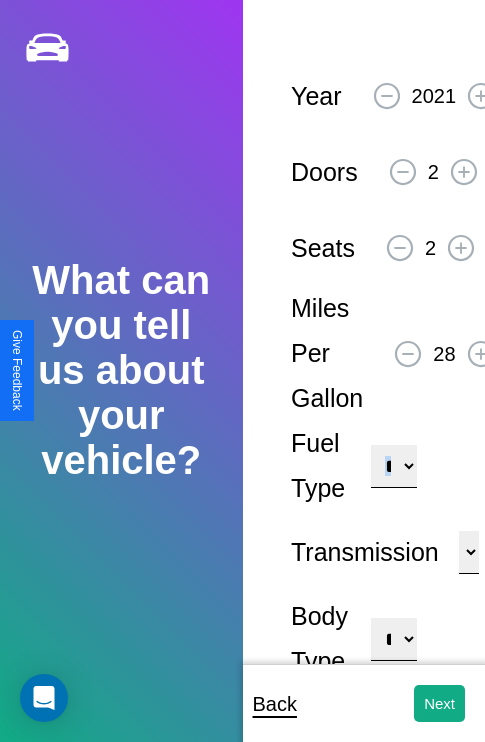 click on "**********" at bounding box center [393, 639] 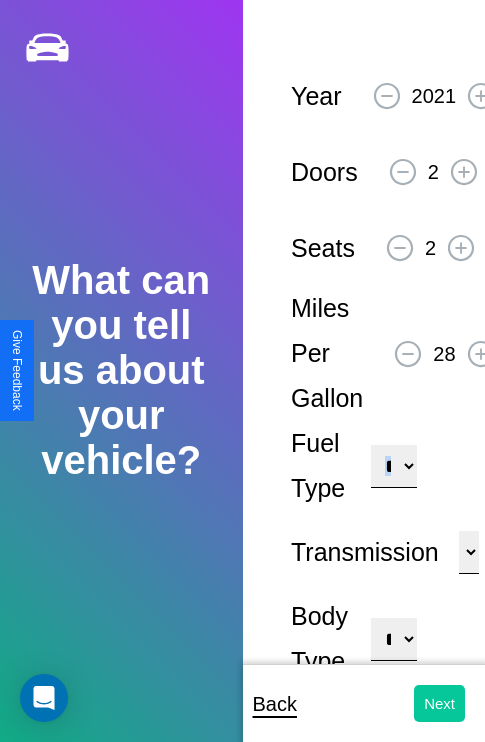 click on "Next" at bounding box center (439, 703) 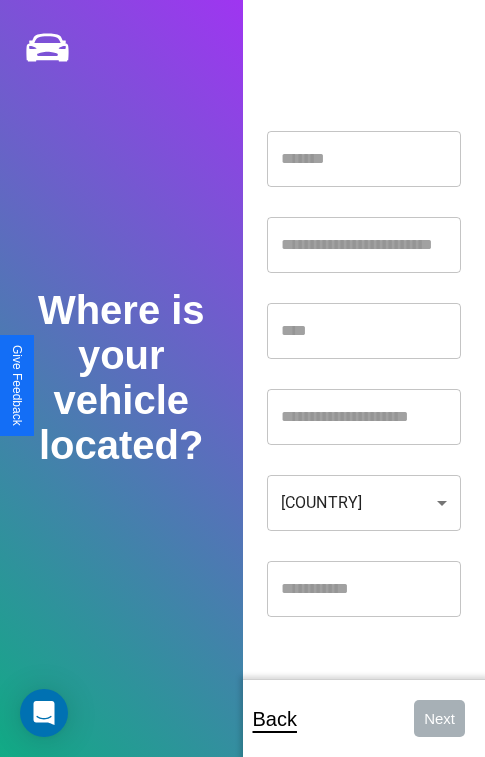 click at bounding box center [364, 159] 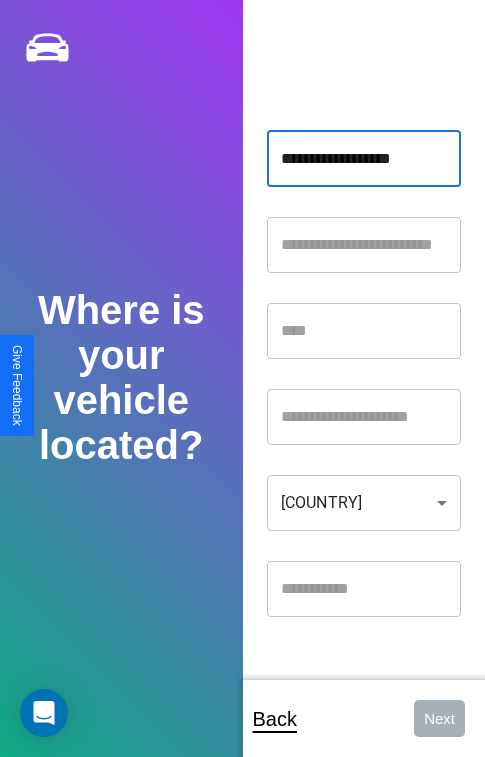 type on "**********" 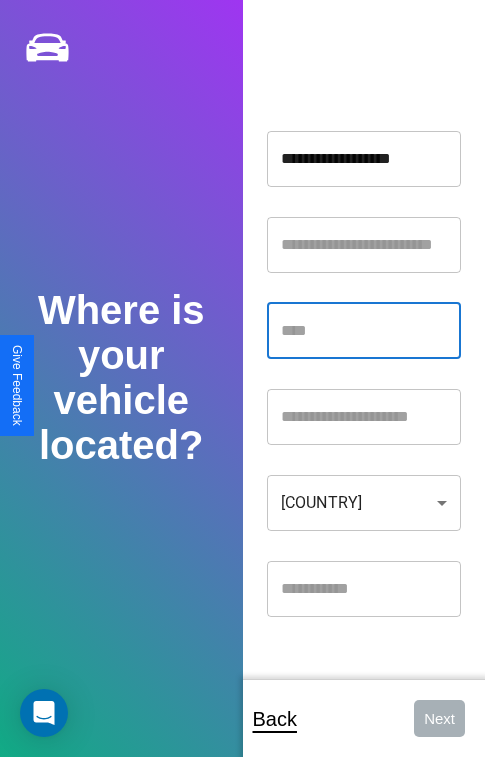 click at bounding box center (364, 331) 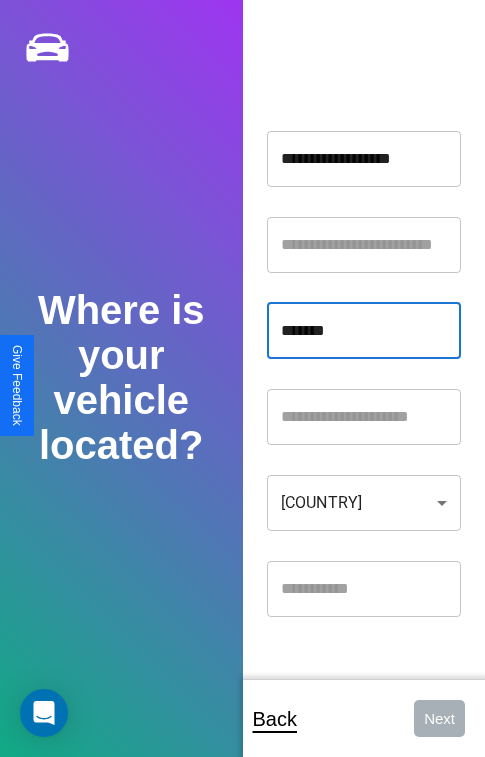 type on "*******" 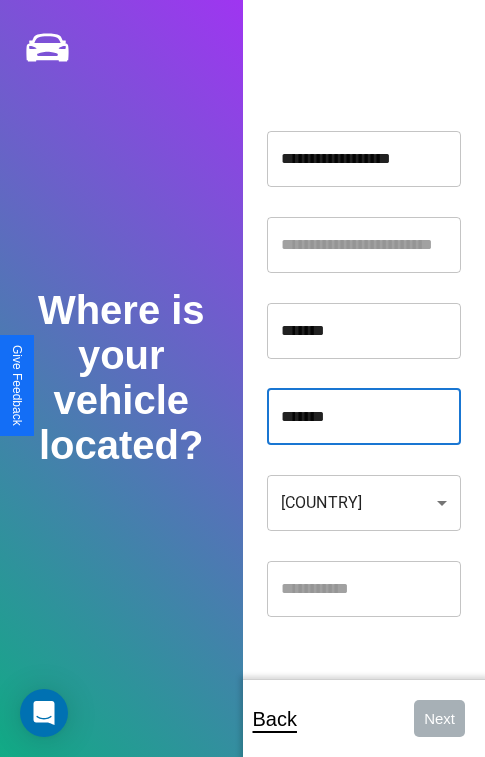 type on "*******" 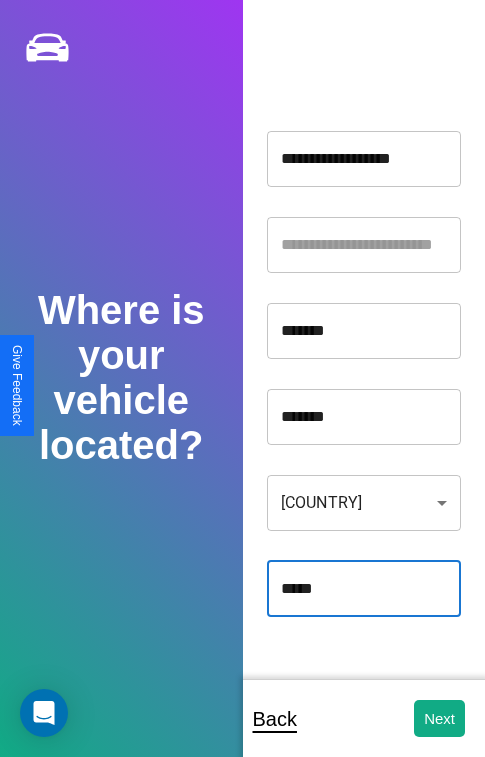 type on "*****" 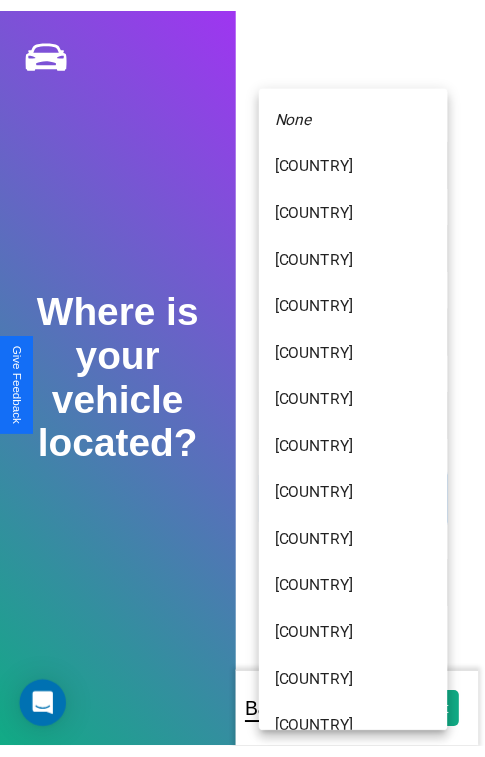 scroll, scrollTop: 459, scrollLeft: 0, axis: vertical 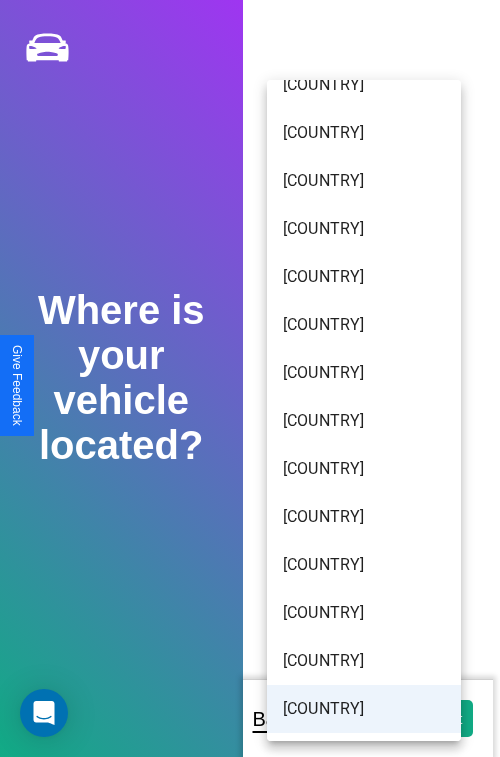 click on "[COUNTRY]" at bounding box center (364, 709) 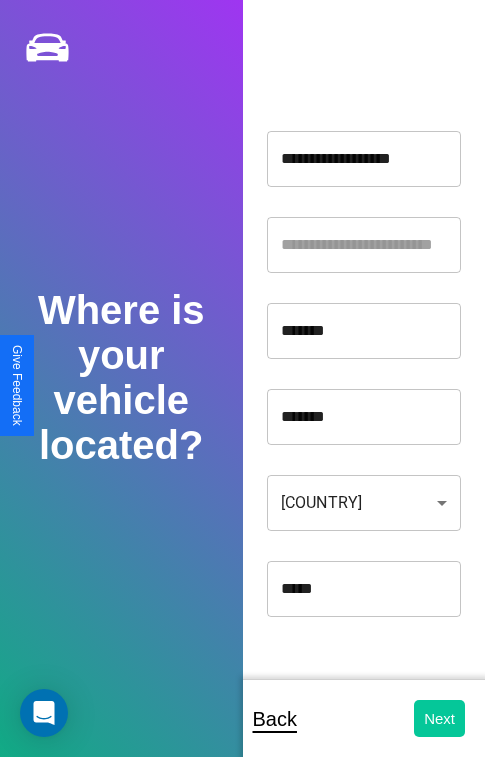 click on "Next" at bounding box center (439, 718) 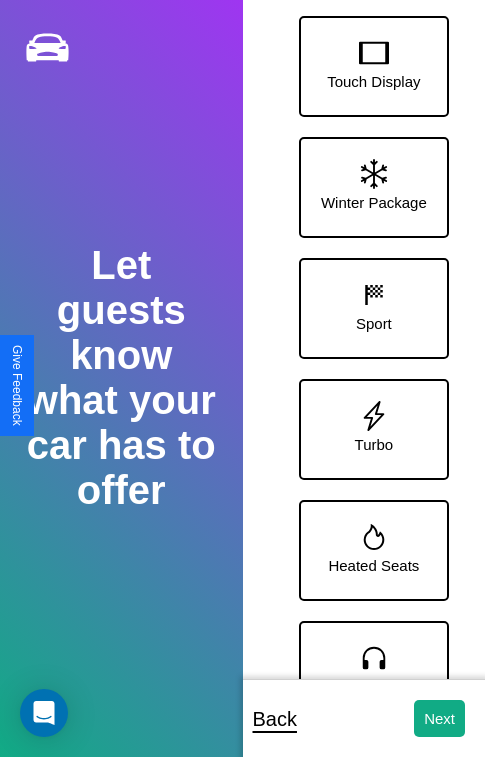 scroll, scrollTop: 128, scrollLeft: 0, axis: vertical 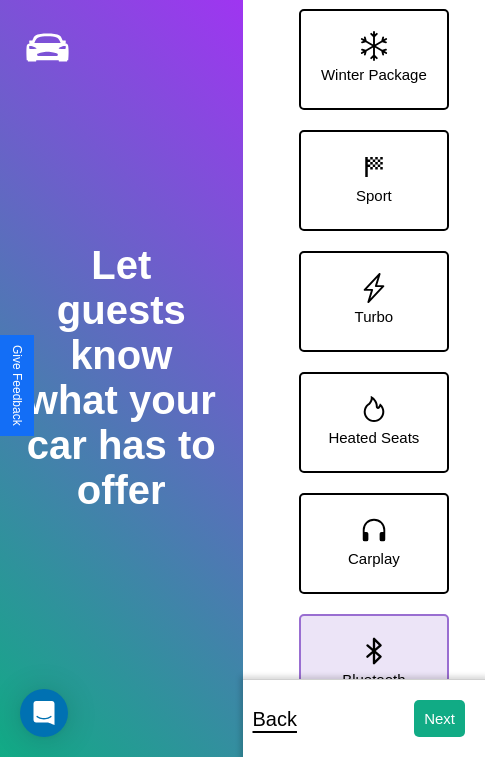 click 